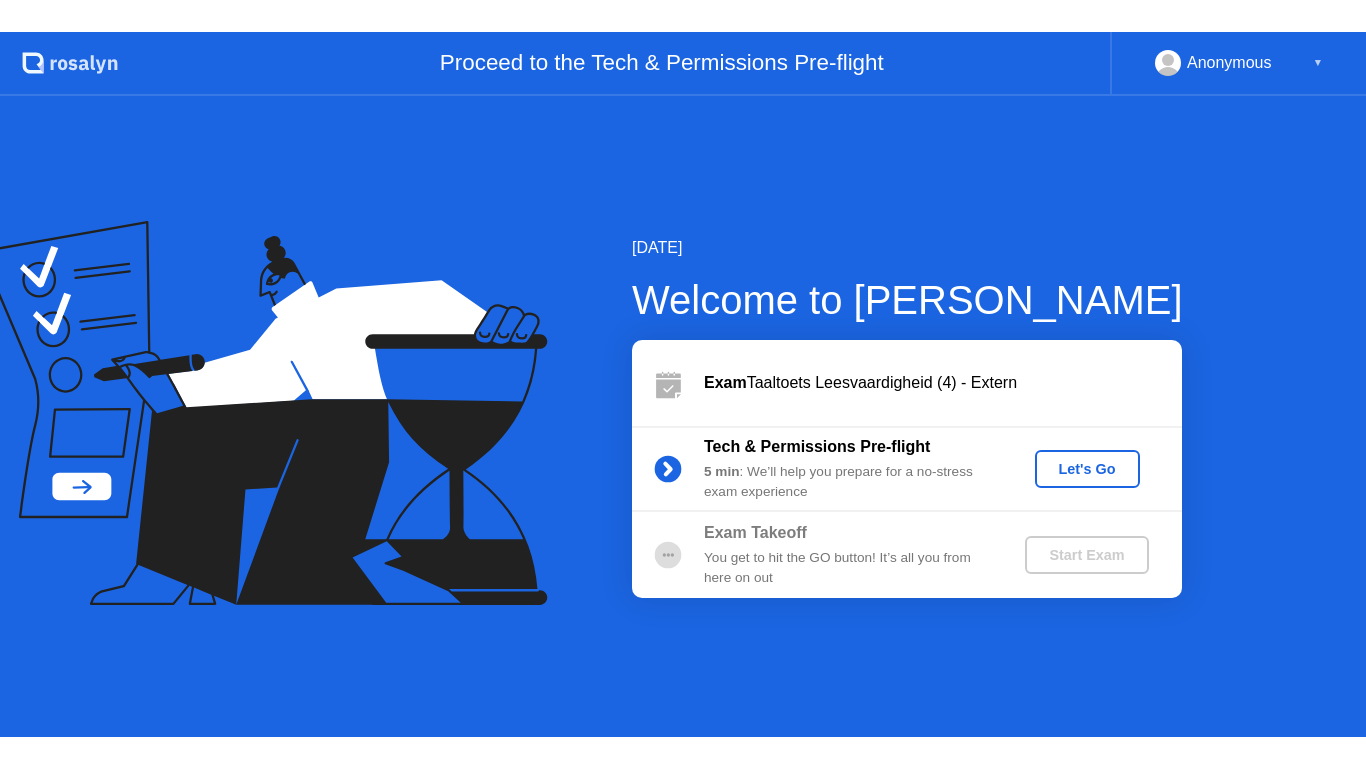 scroll, scrollTop: 0, scrollLeft: 0, axis: both 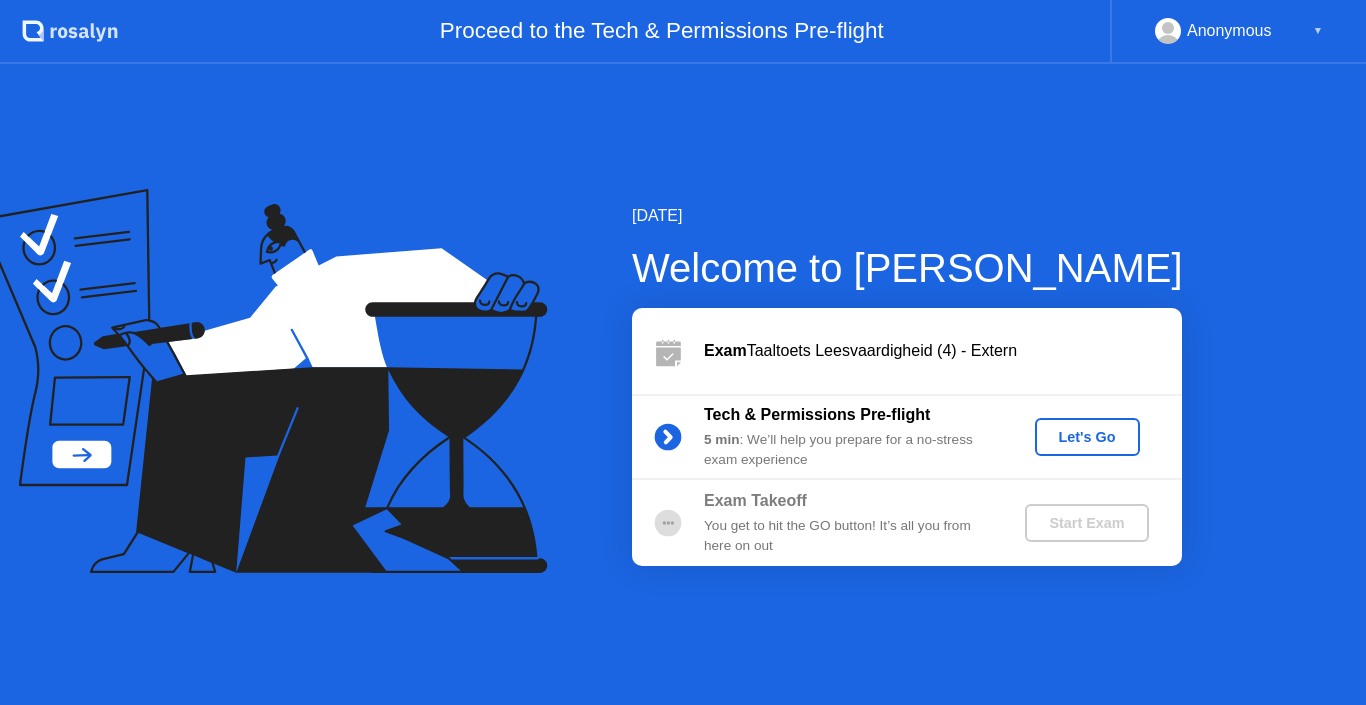 click on "Let's Go" 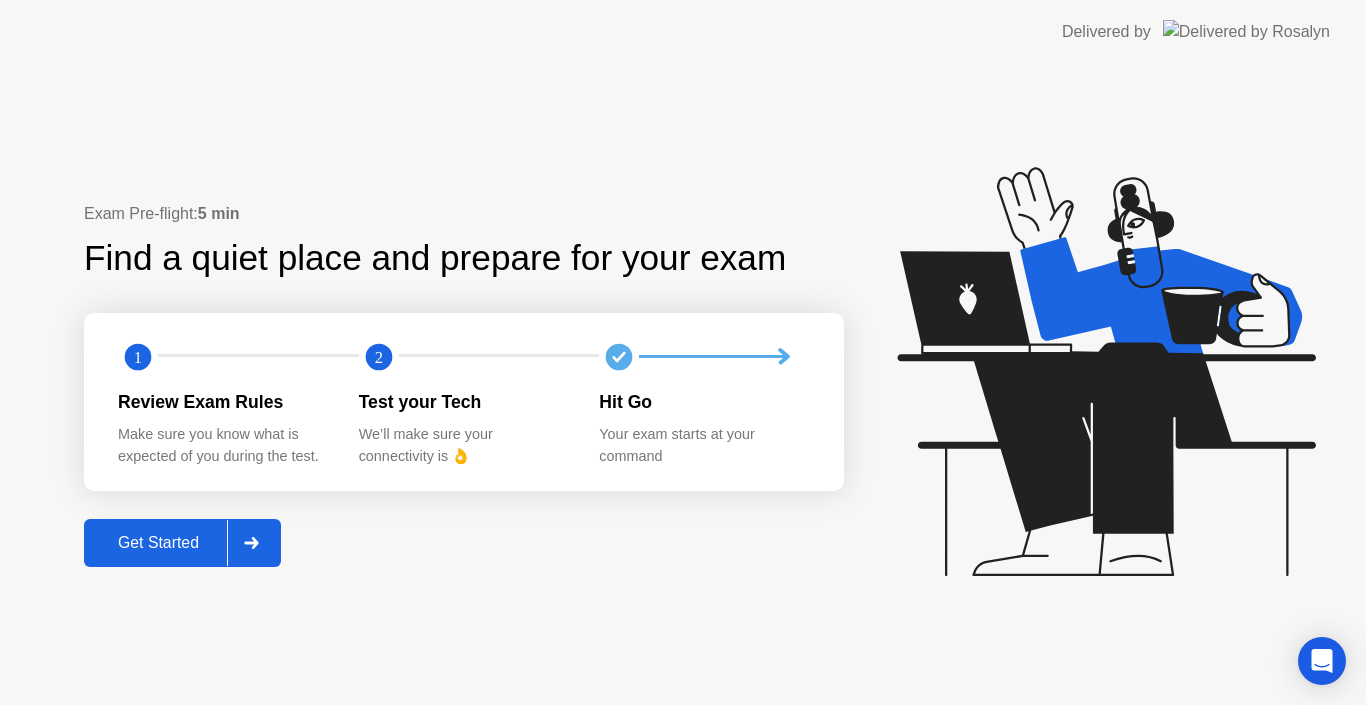 drag, startPoint x: 145, startPoint y: 512, endPoint x: 156, endPoint y: 524, distance: 16.27882 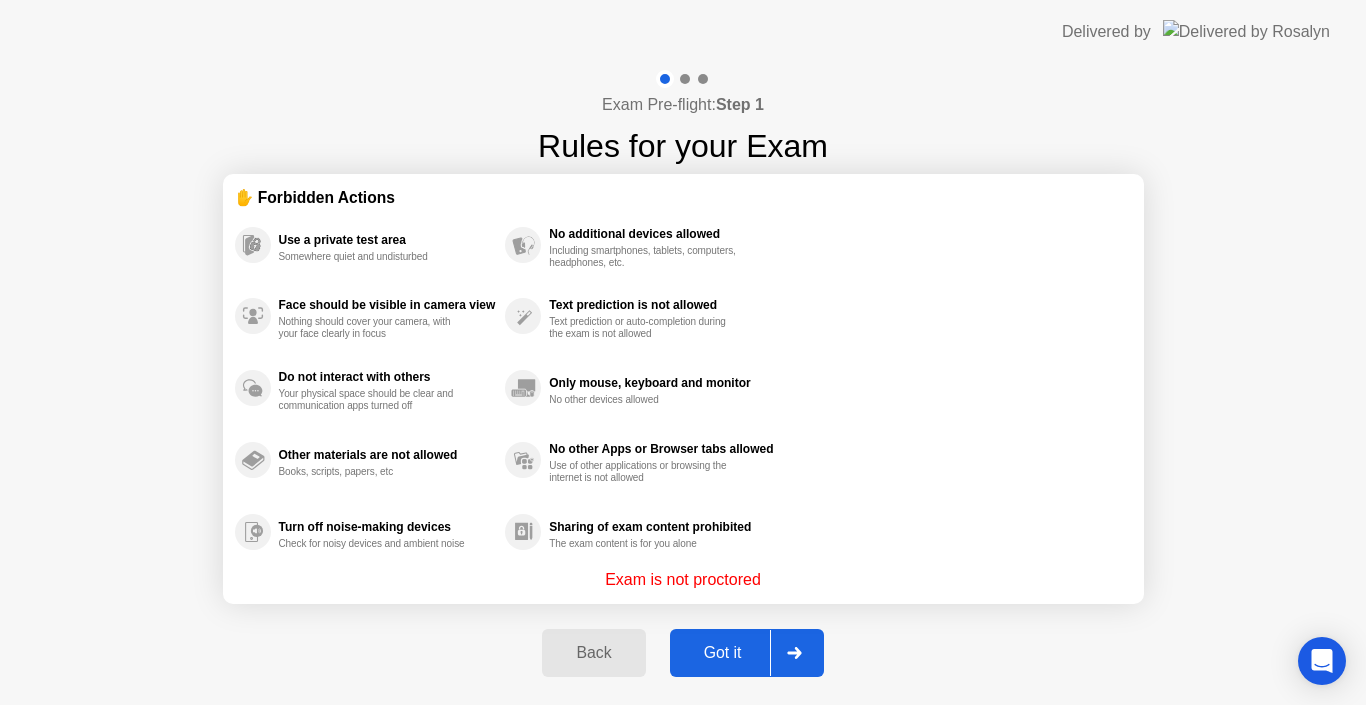 click on "Got it" 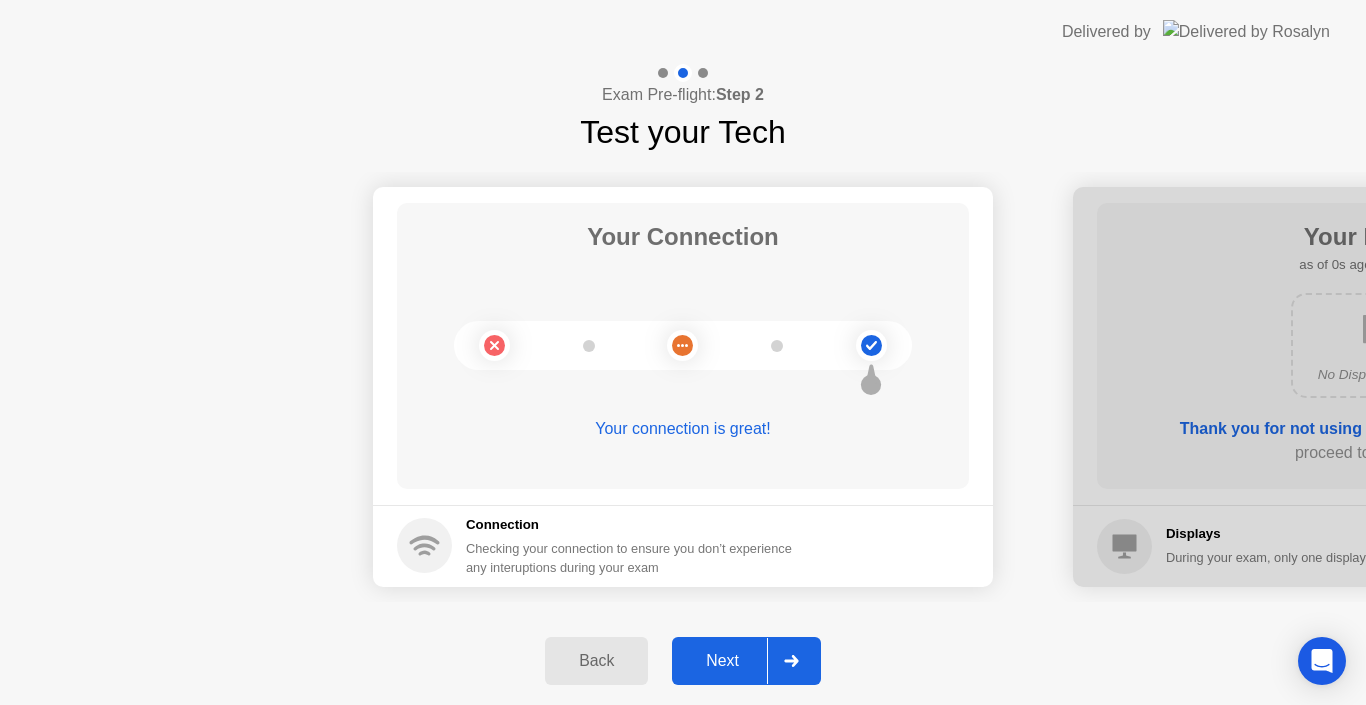 click on "Next" 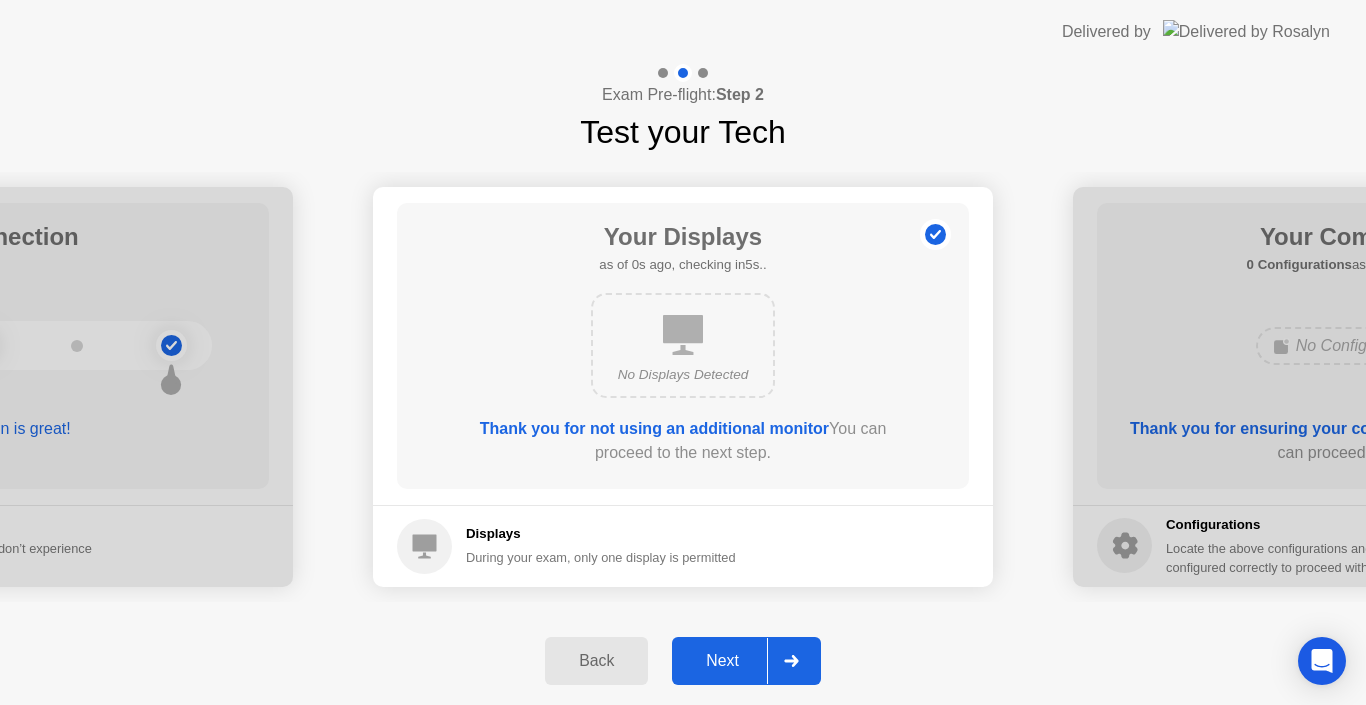 click on "Next" 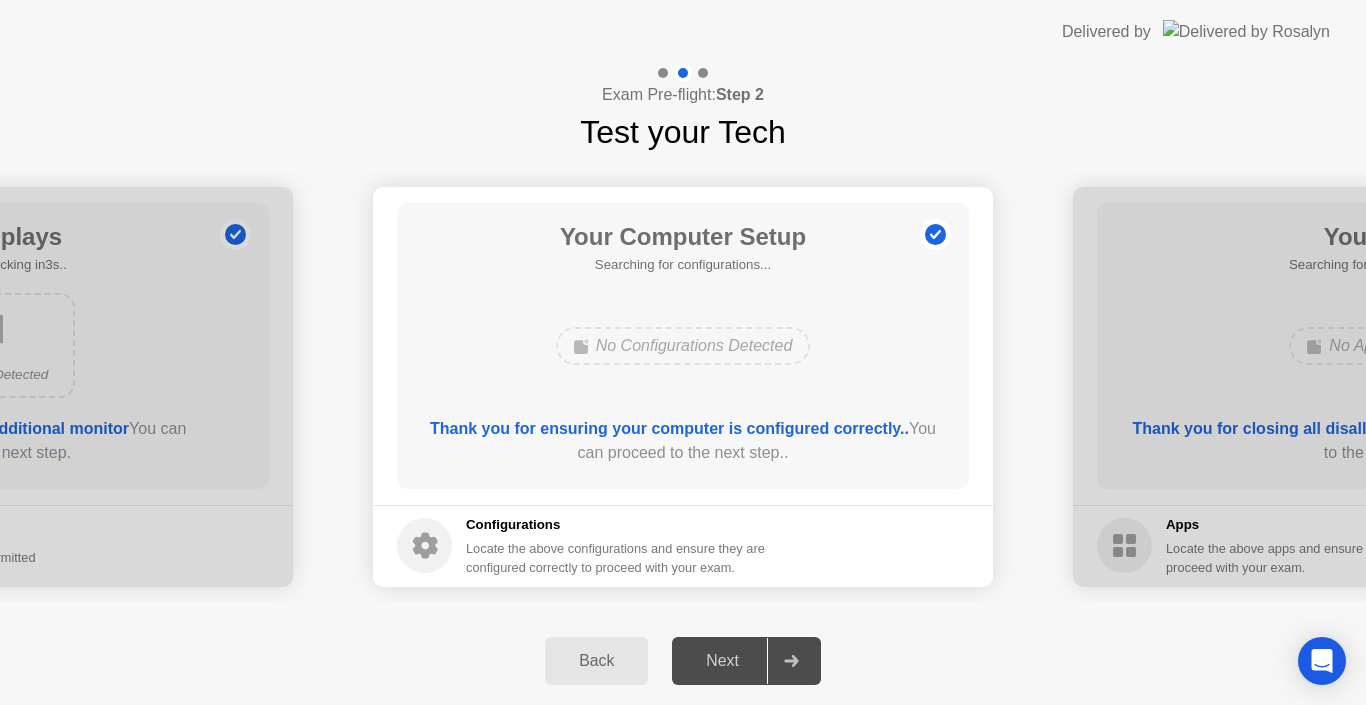 click on "Next" 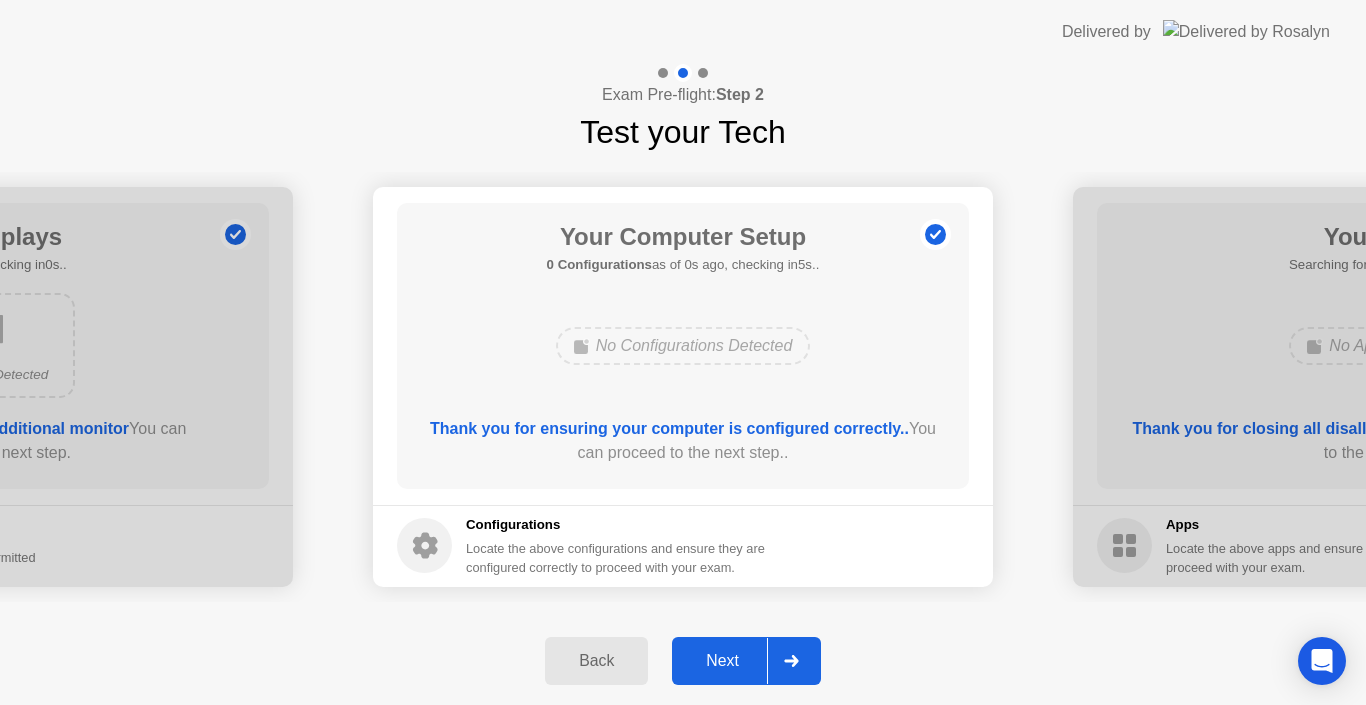 click on "Next" 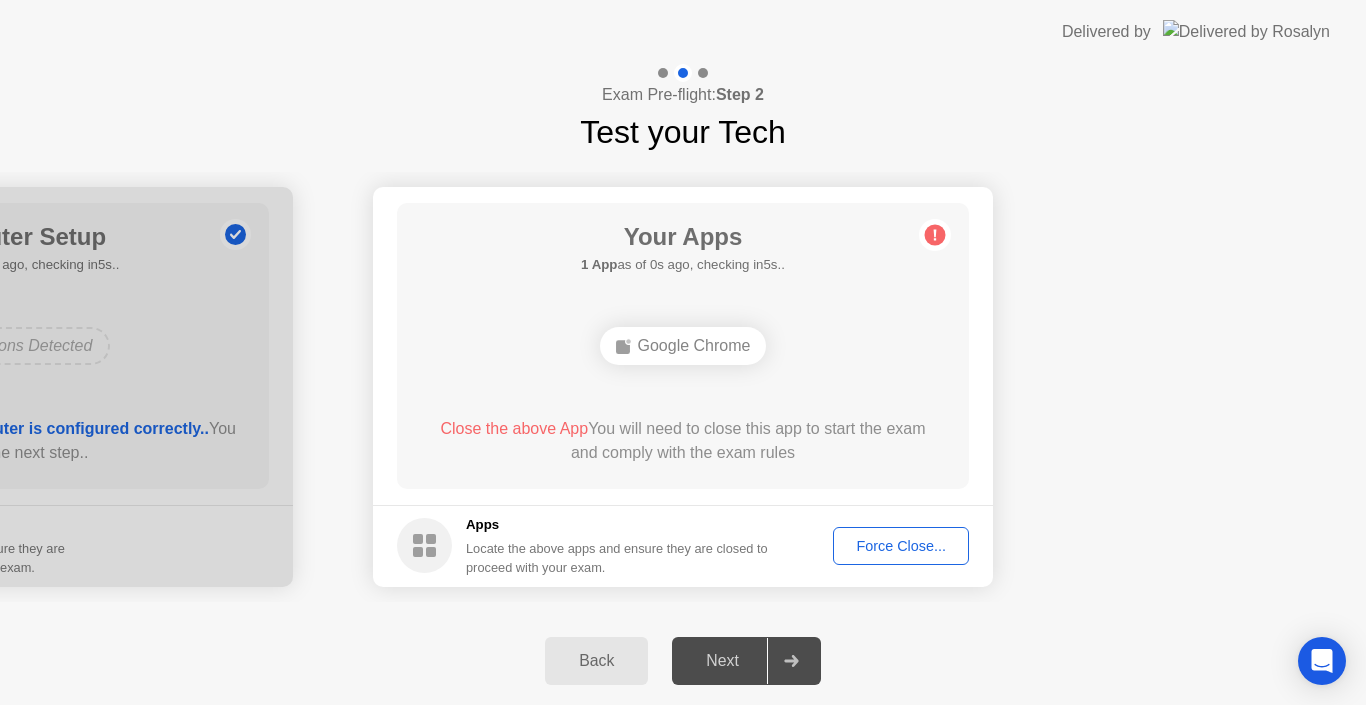 click on "Force Close..." 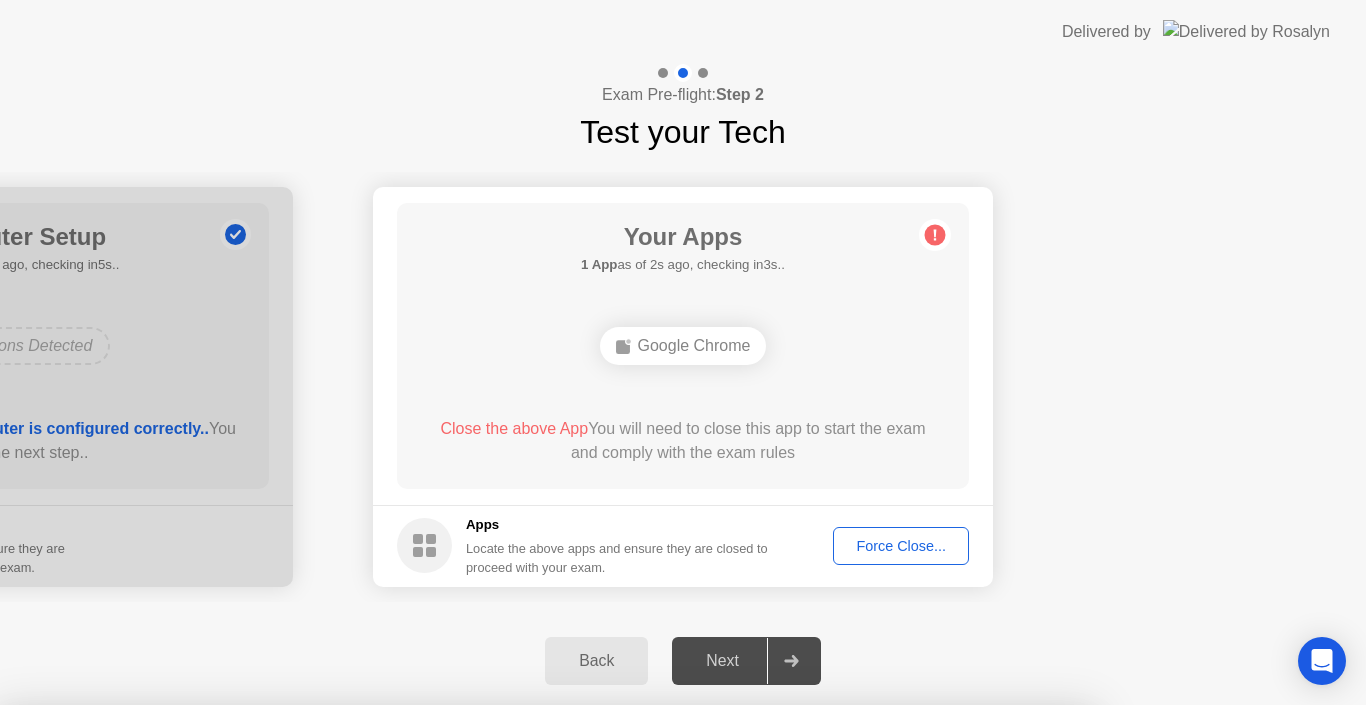 click on "Confirm" at bounding box center (613, 981) 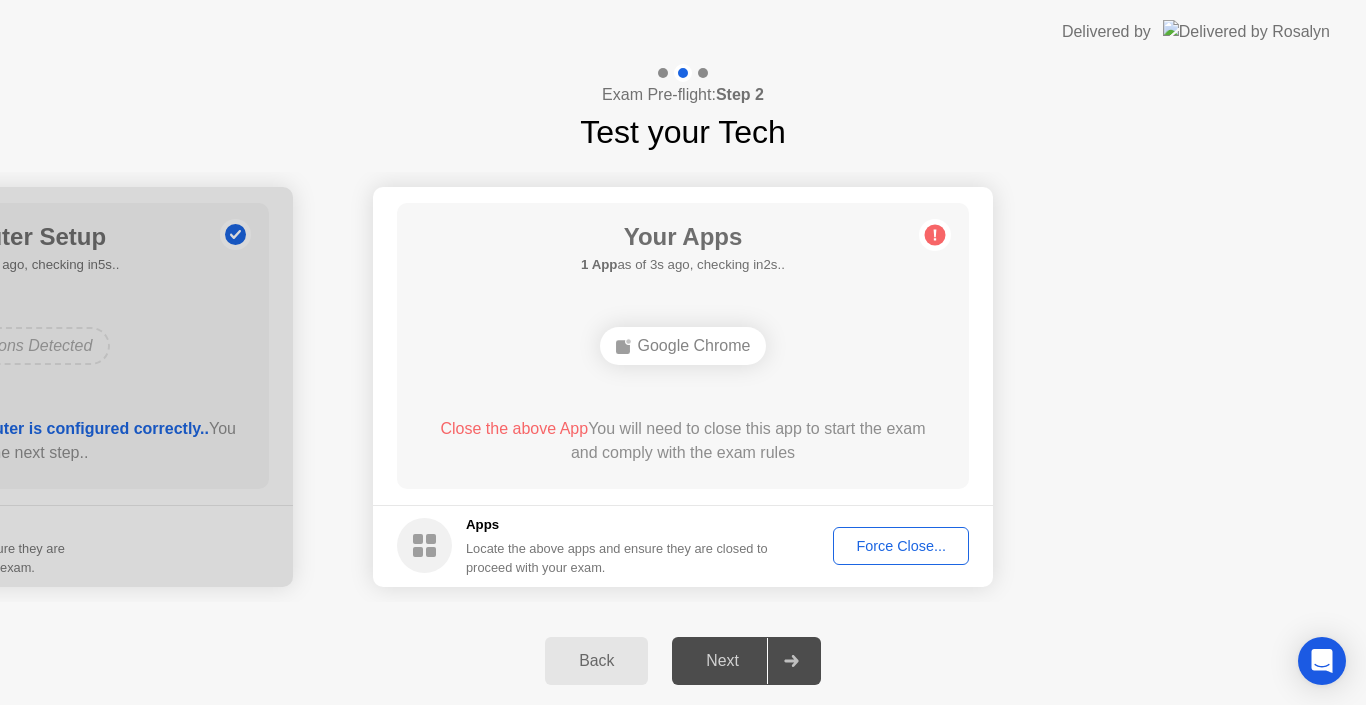click on "Force Close..." 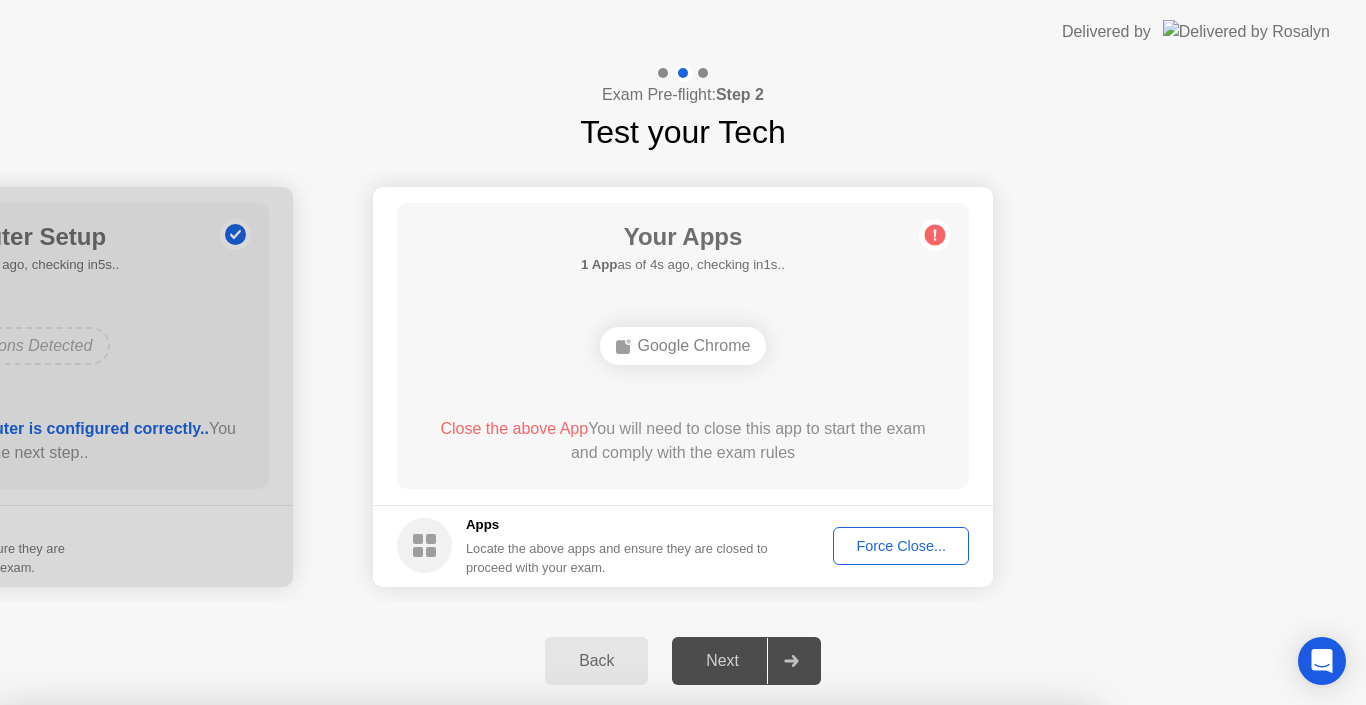 click on "Confirm" at bounding box center (613, 981) 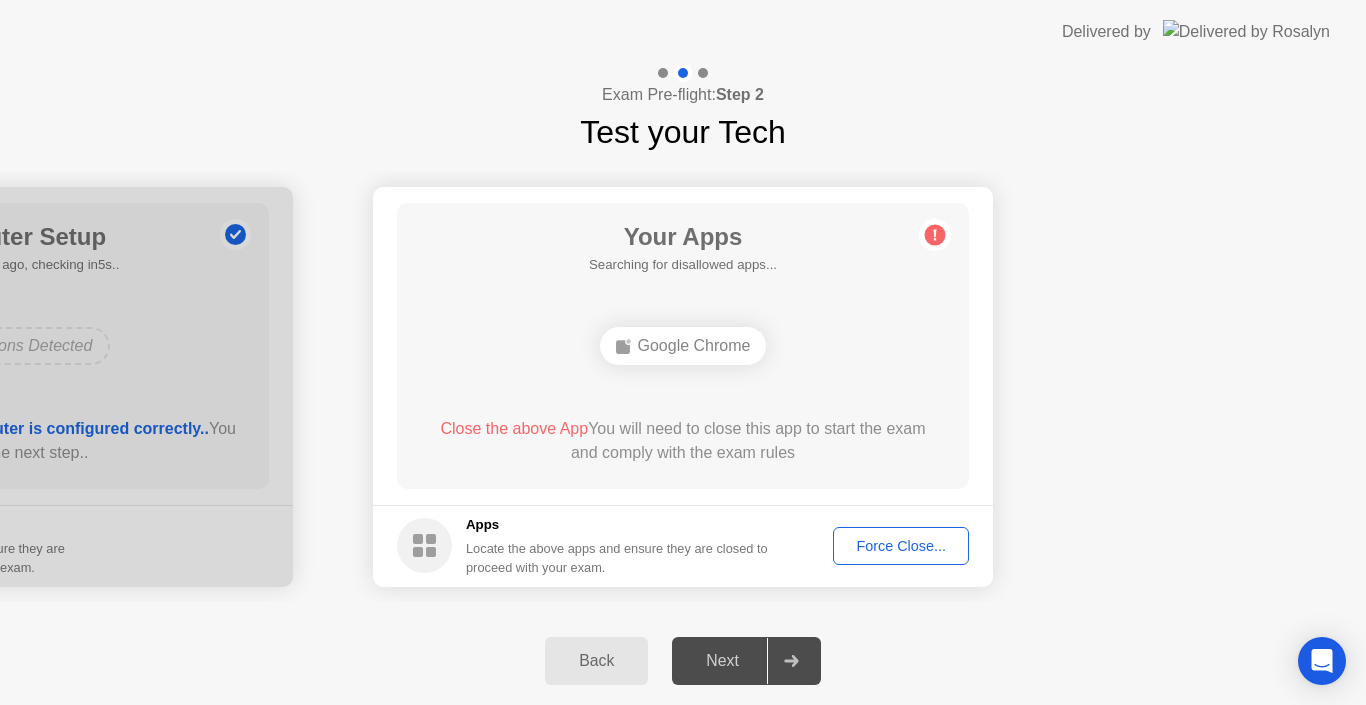 click on "Force Close..." 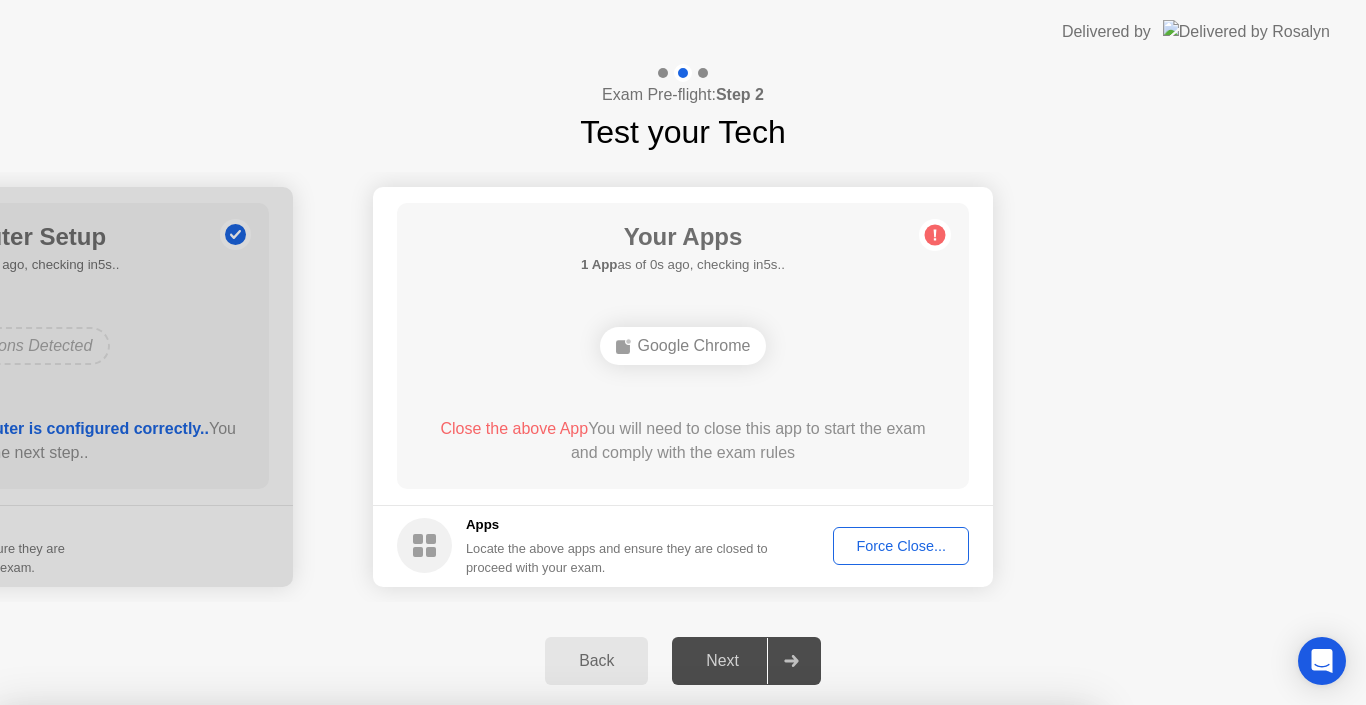click on "Need help? Let [PERSON_NAME] close your apps for you  Clicking "Confirm" below will force close  Google Chrome  even if there are unsaved changes..  Learn more about closing apps  Google Chrome  Cancel Confirm Need help? Let [PERSON_NAME] close your apps for you Unfortunately we cannot close your apps  Google Chrome  Close Read More" at bounding box center [683, 1001] 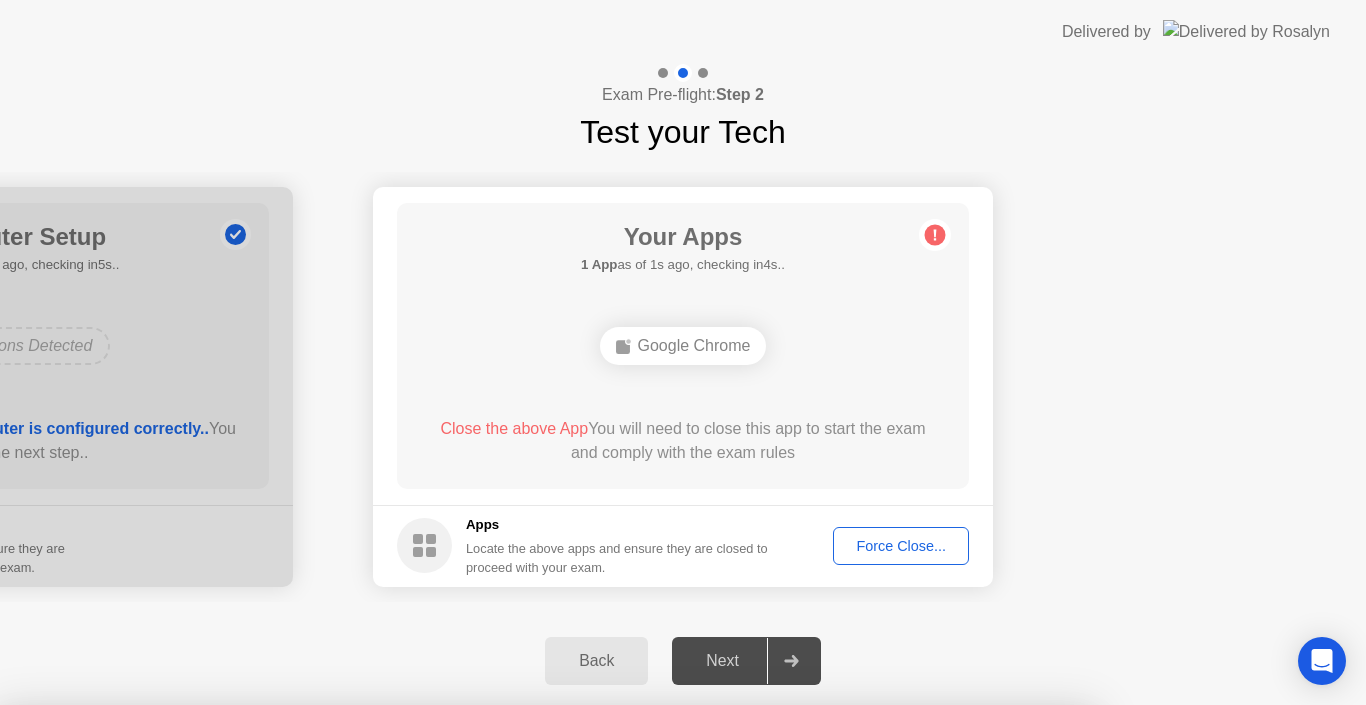 click on "Need help? Let [PERSON_NAME] close your apps for you Unfortunately we cannot close your apps  Google Chrome" at bounding box center (546, 1136) 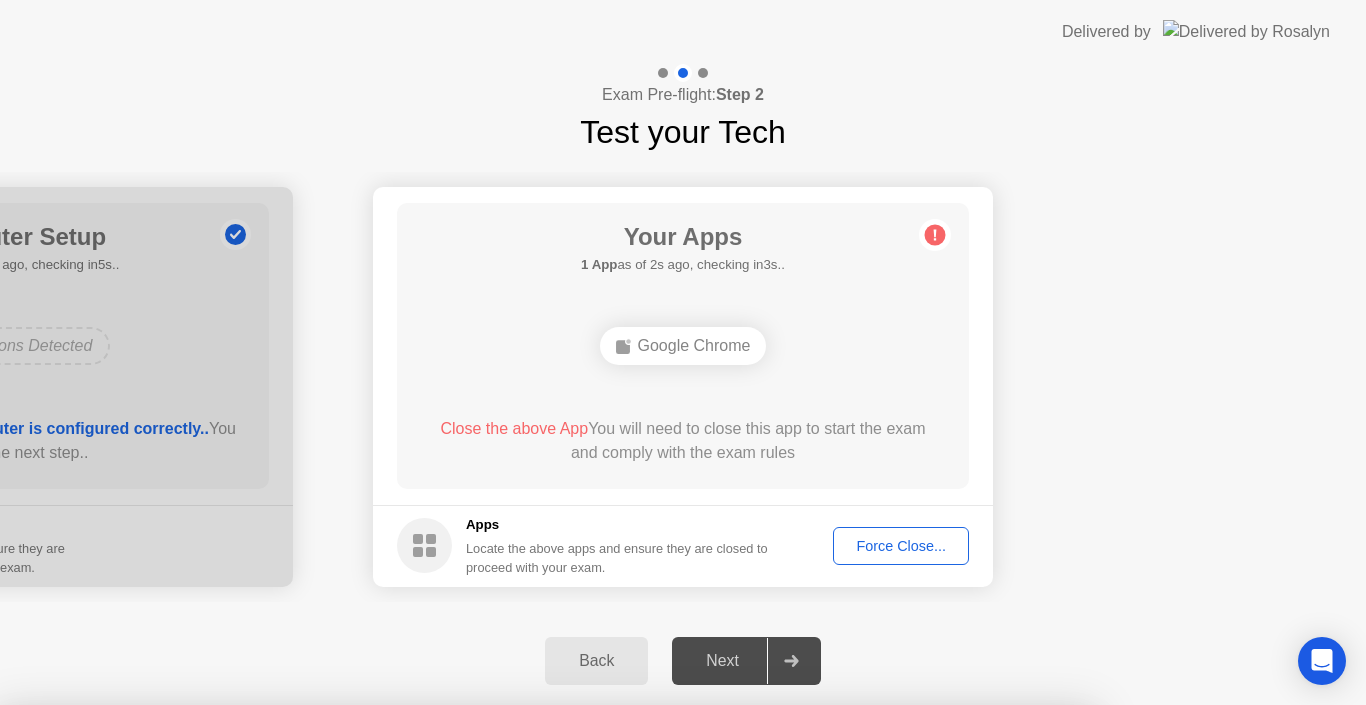 click on "Close" at bounding box center (465, 1258) 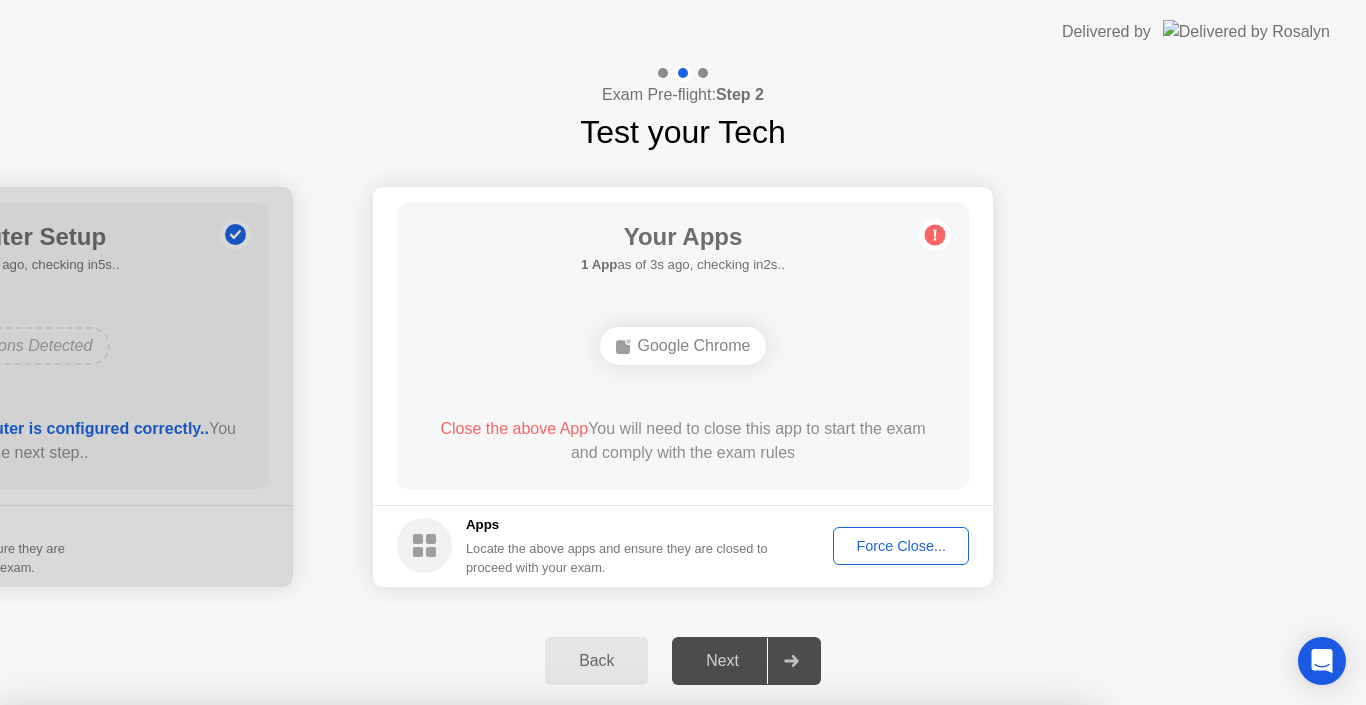 click on "Confirm" at bounding box center [613, 981] 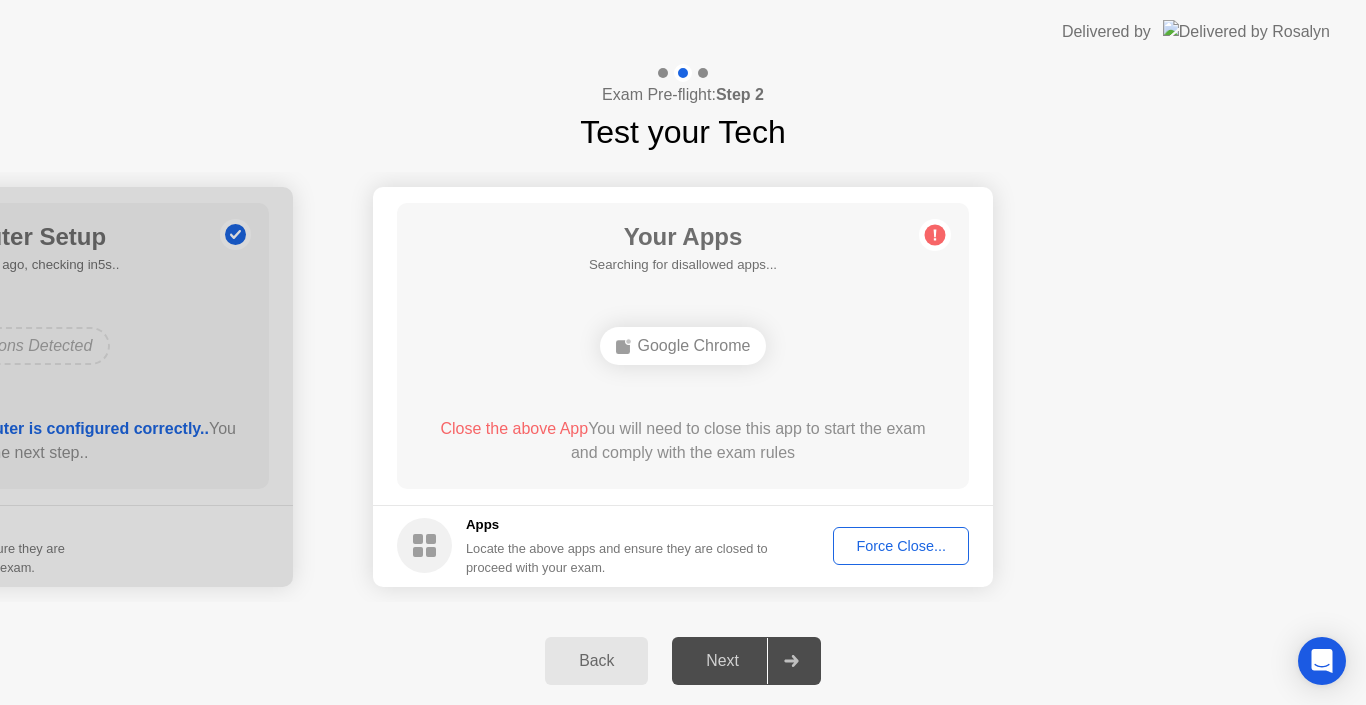 click on "Force Close..." 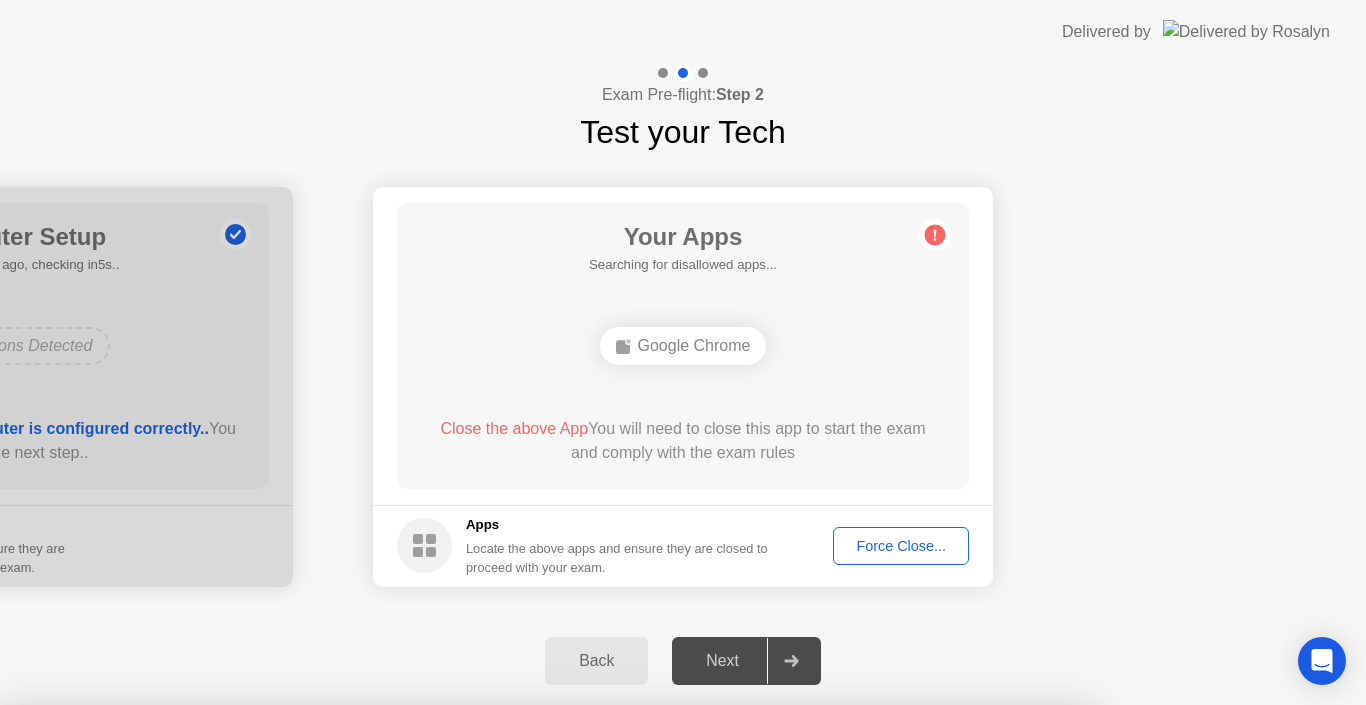click on "Confirm" at bounding box center [613, 981] 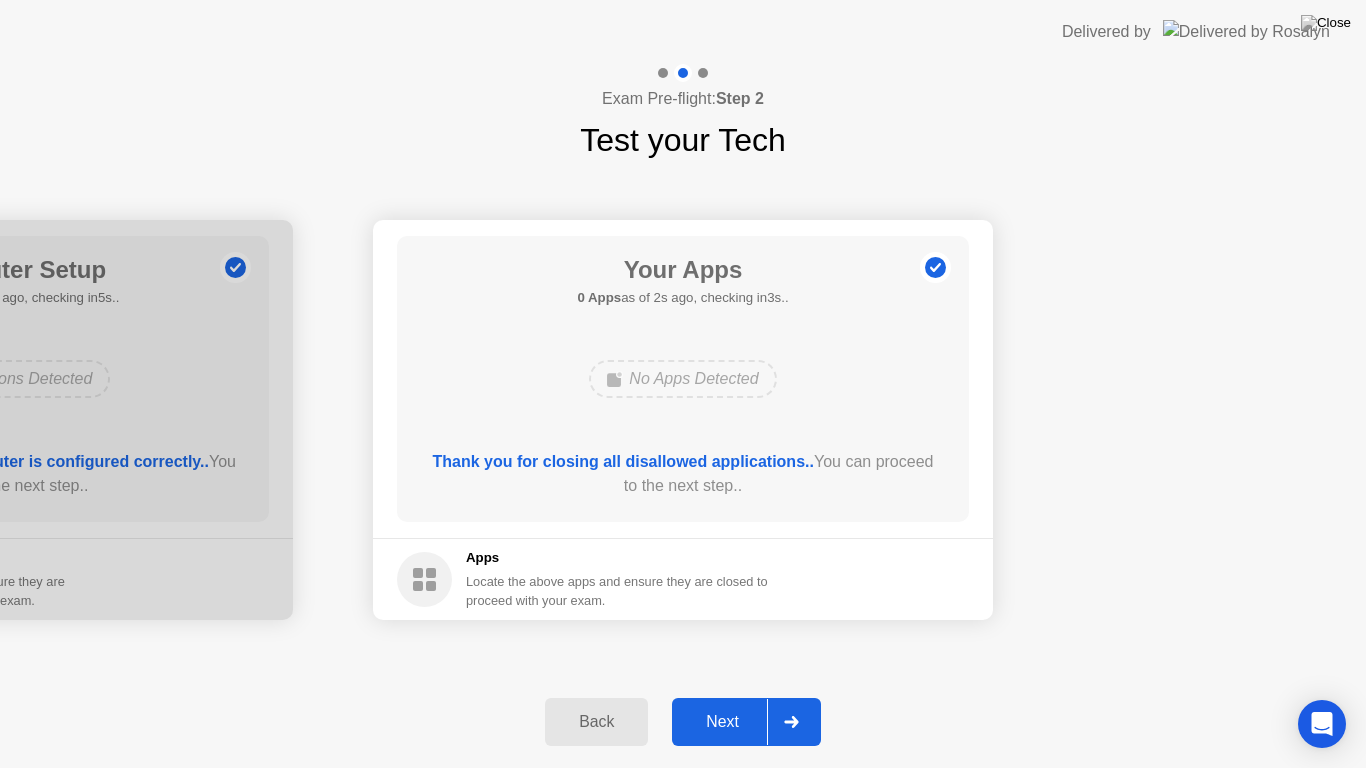 click on "Next" 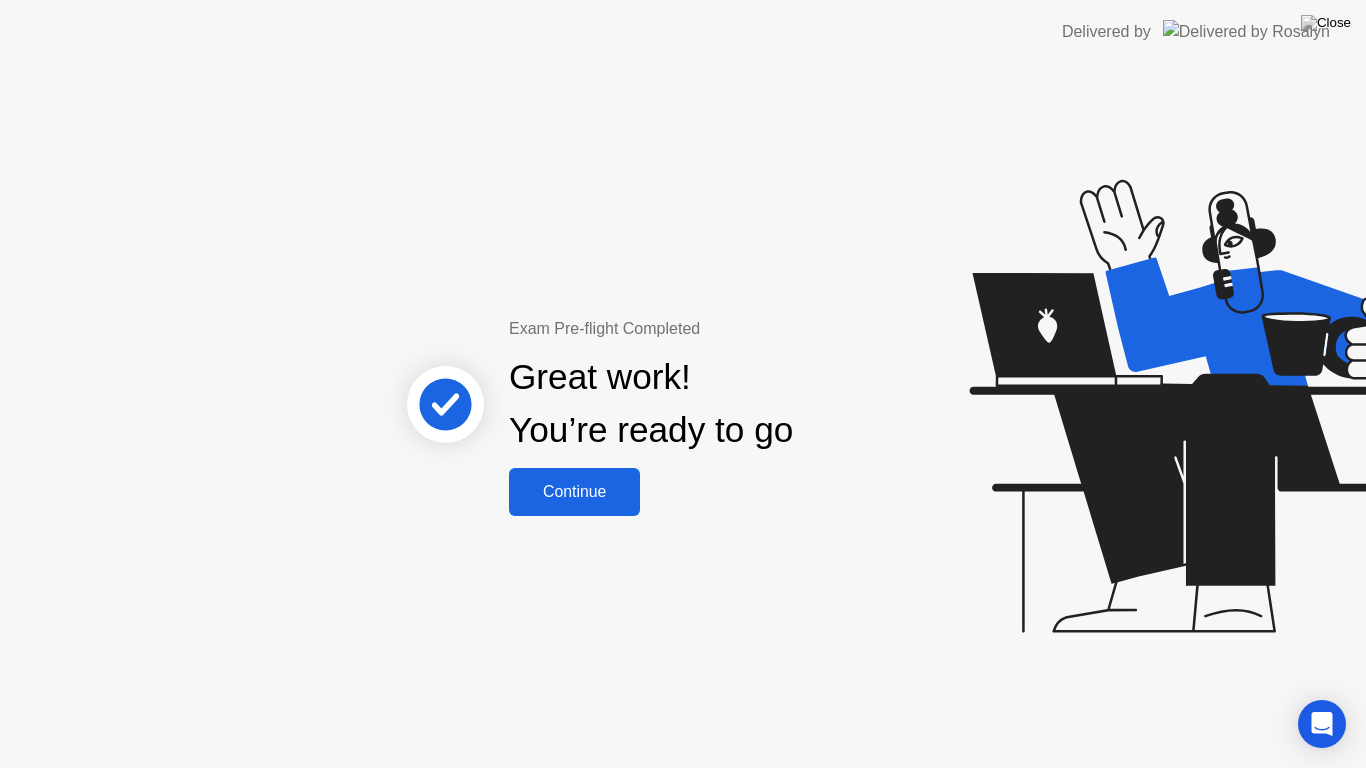 click on "Continue" 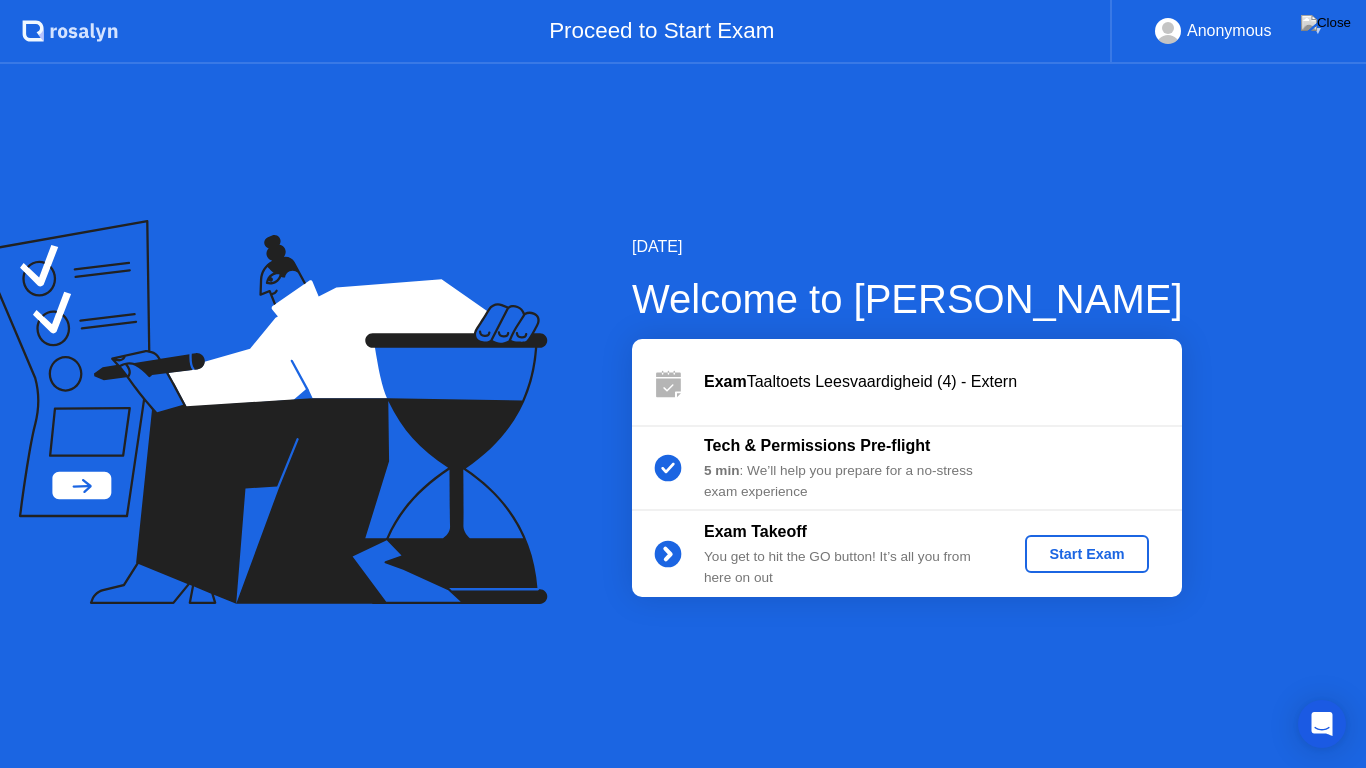 click on "Start Exam" 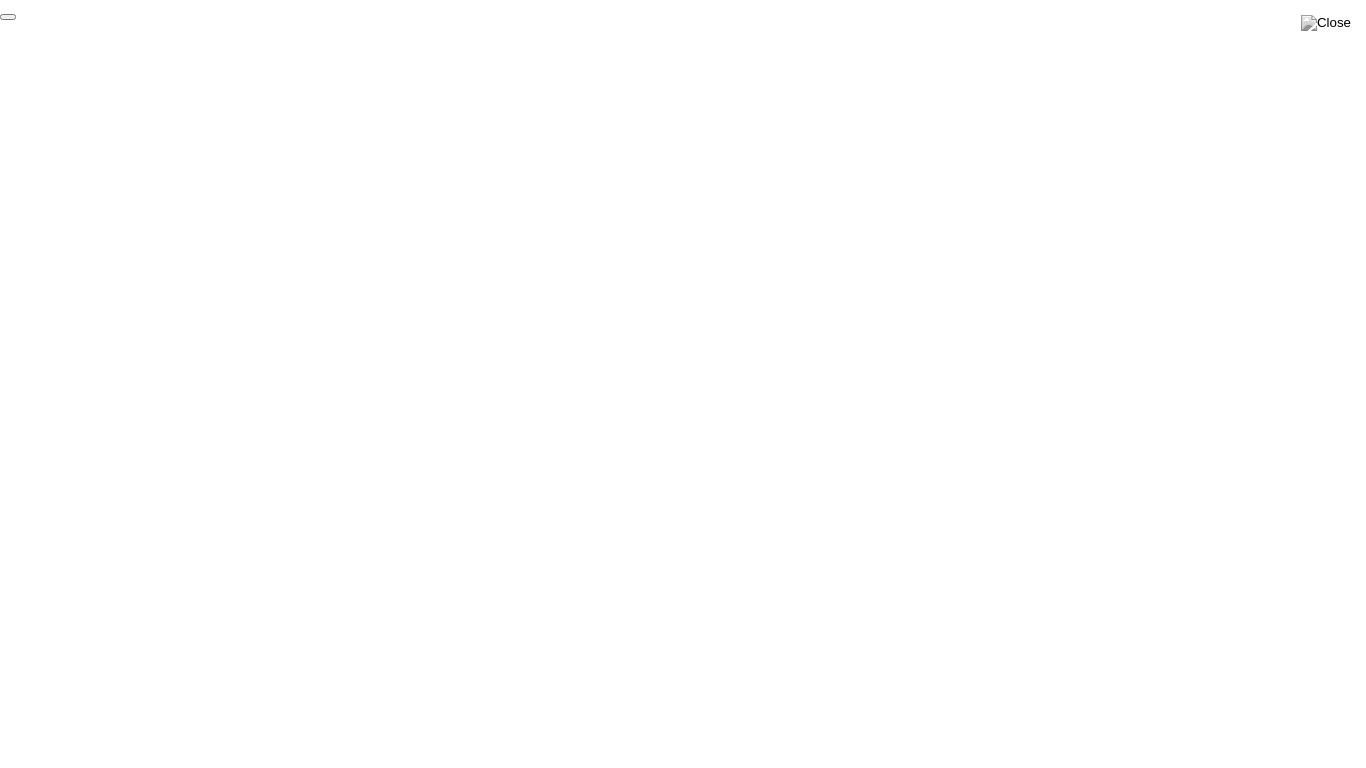 click on "End Proctoring Session" 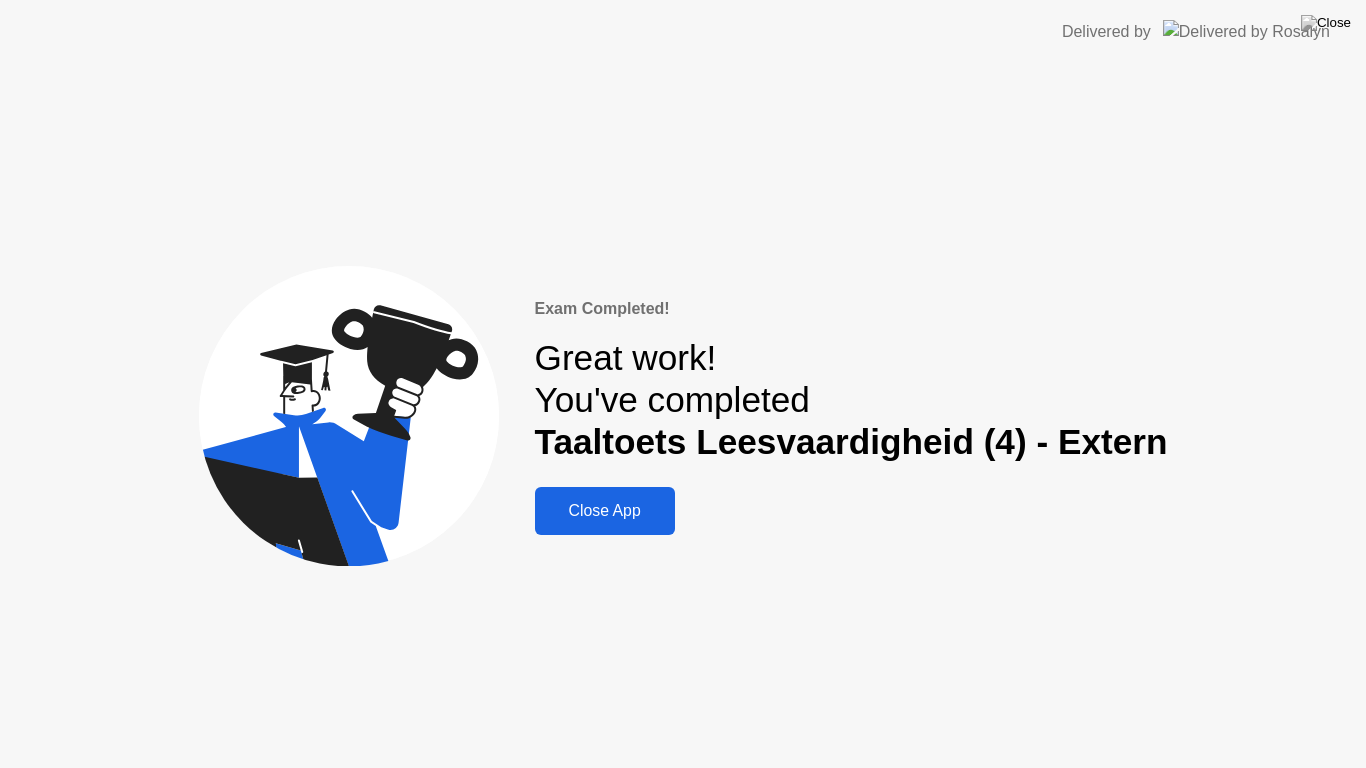 click on "Close App" 